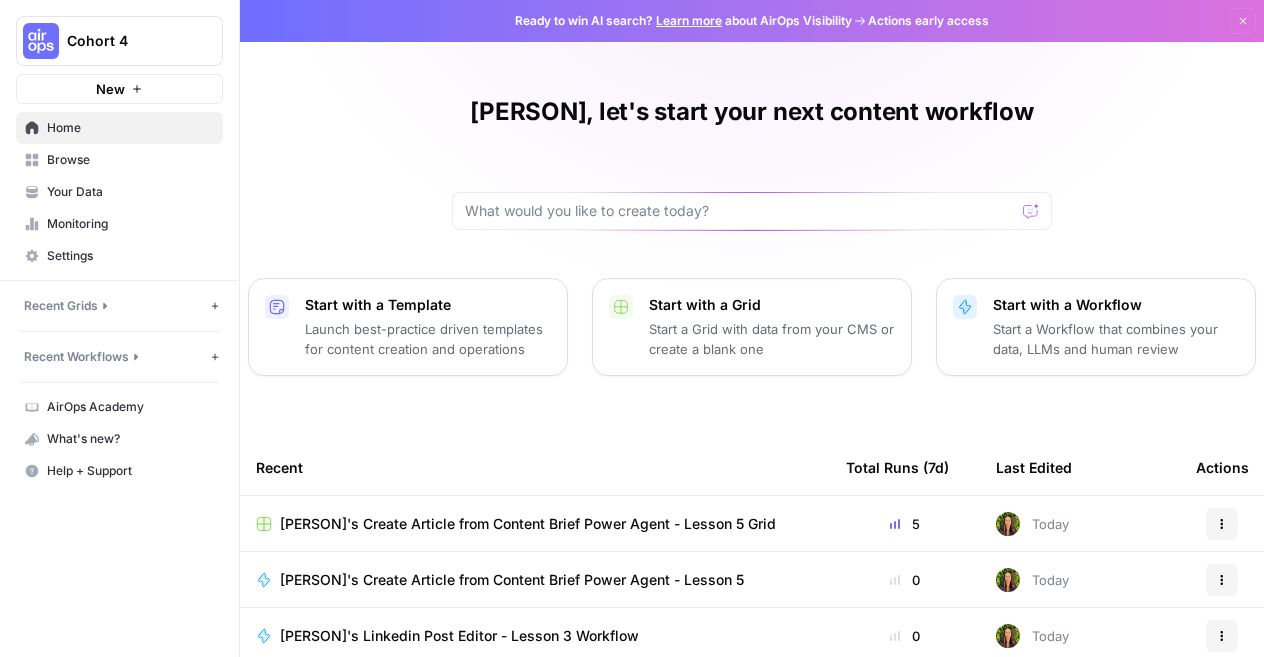 scroll, scrollTop: 0, scrollLeft: 0, axis: both 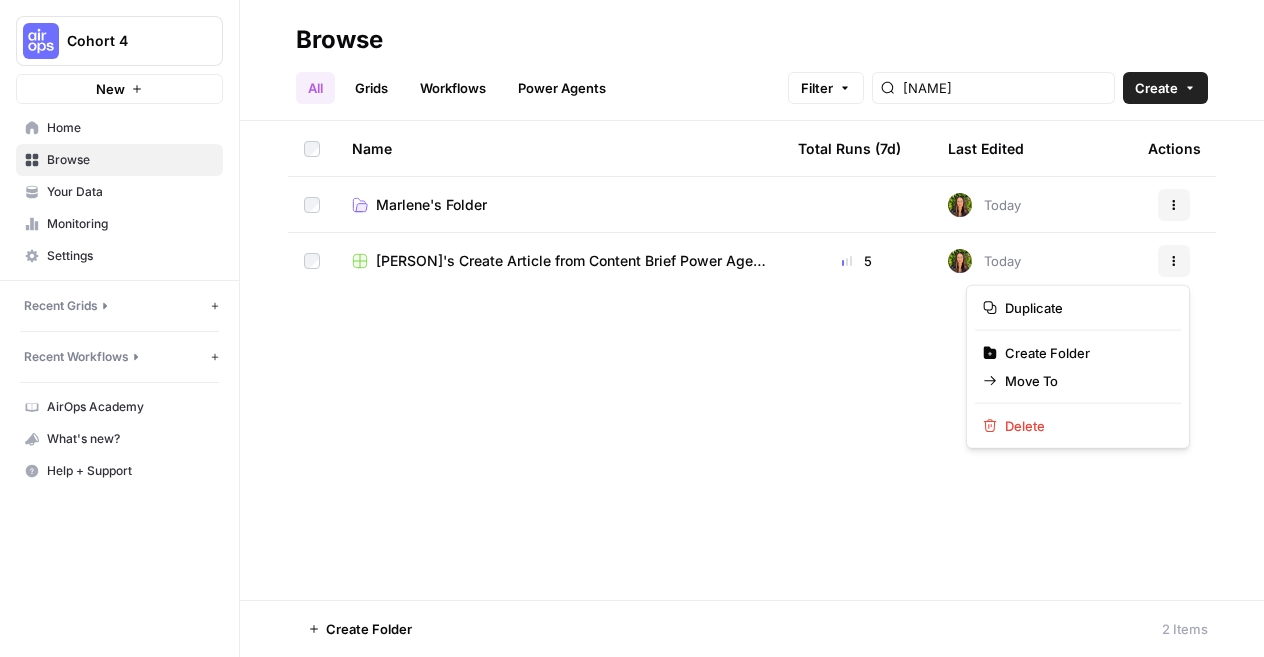 click on "Actions" at bounding box center [1174, 261] 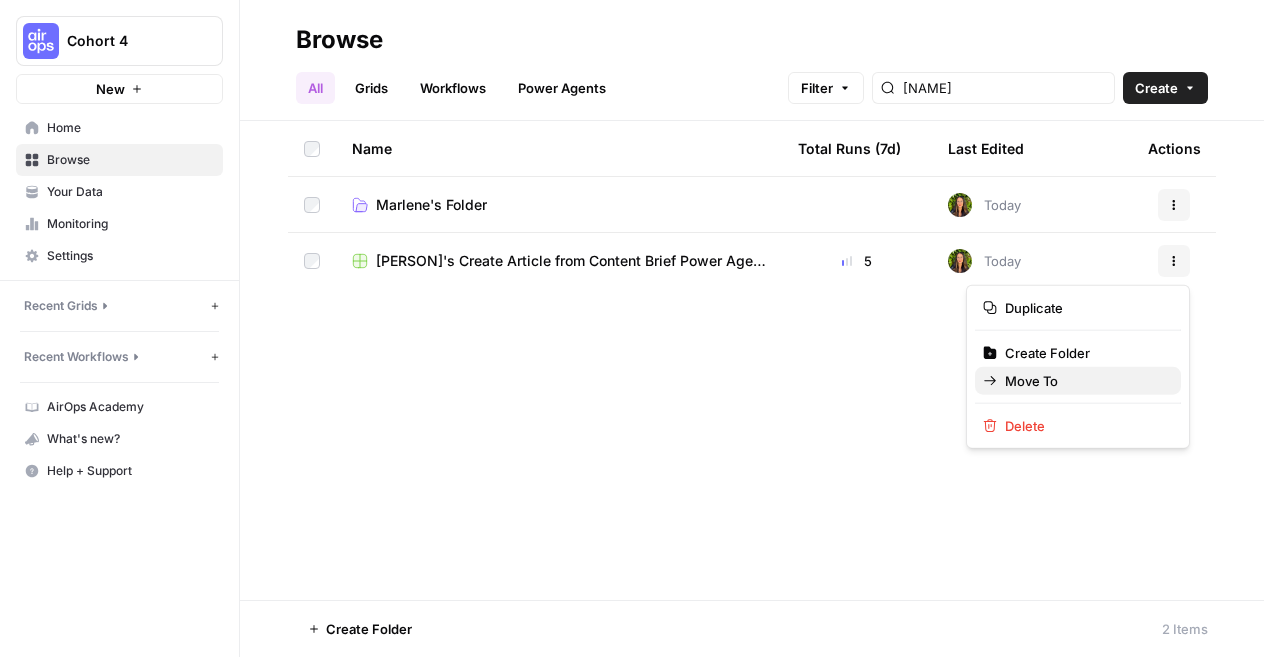 click on "Move To" at bounding box center [1085, 381] 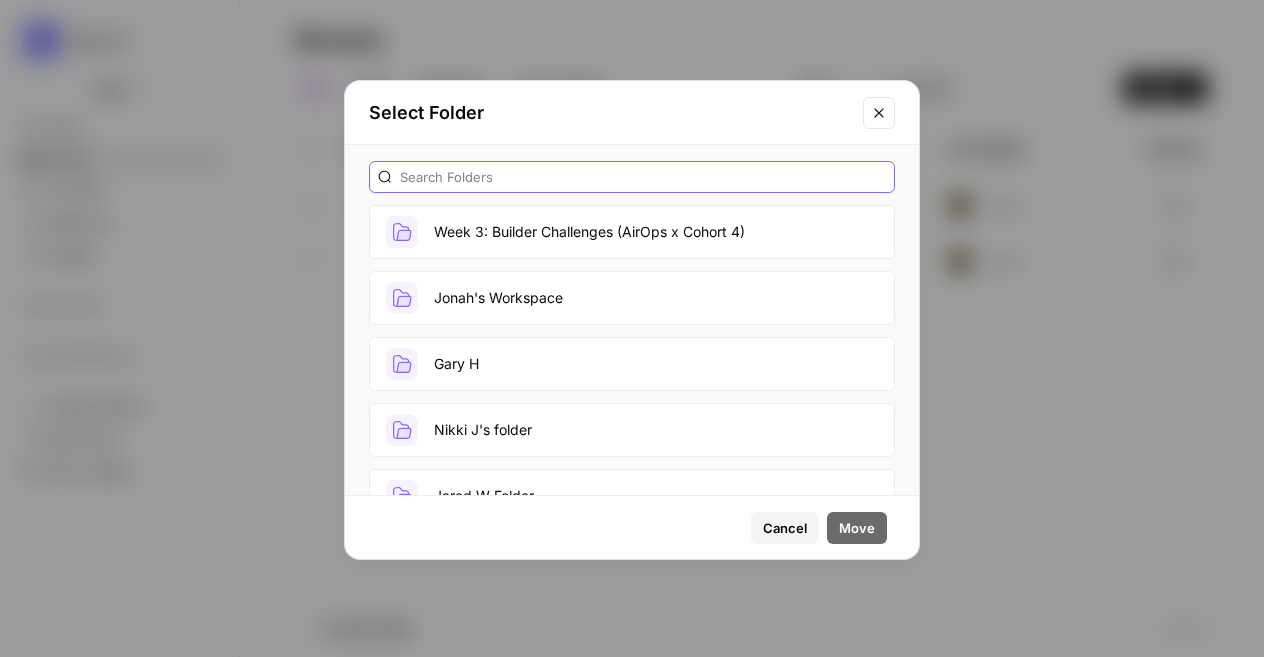 click at bounding box center [643, 177] 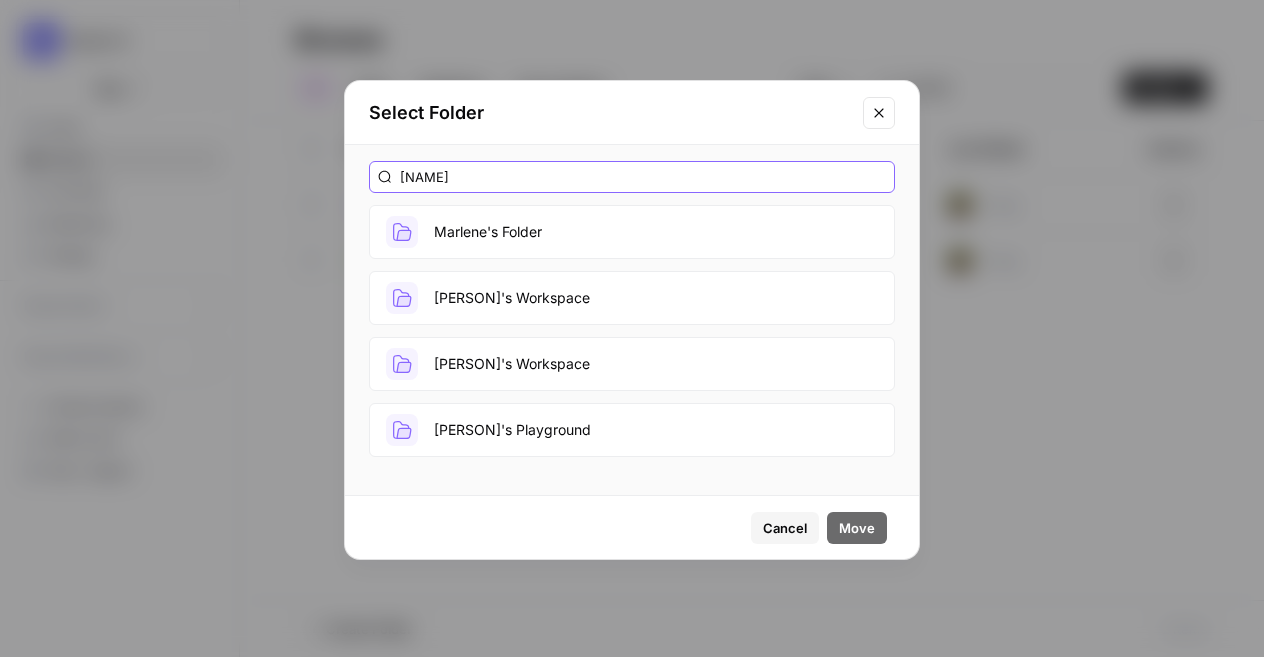 type on "[PERSON]'s folder" 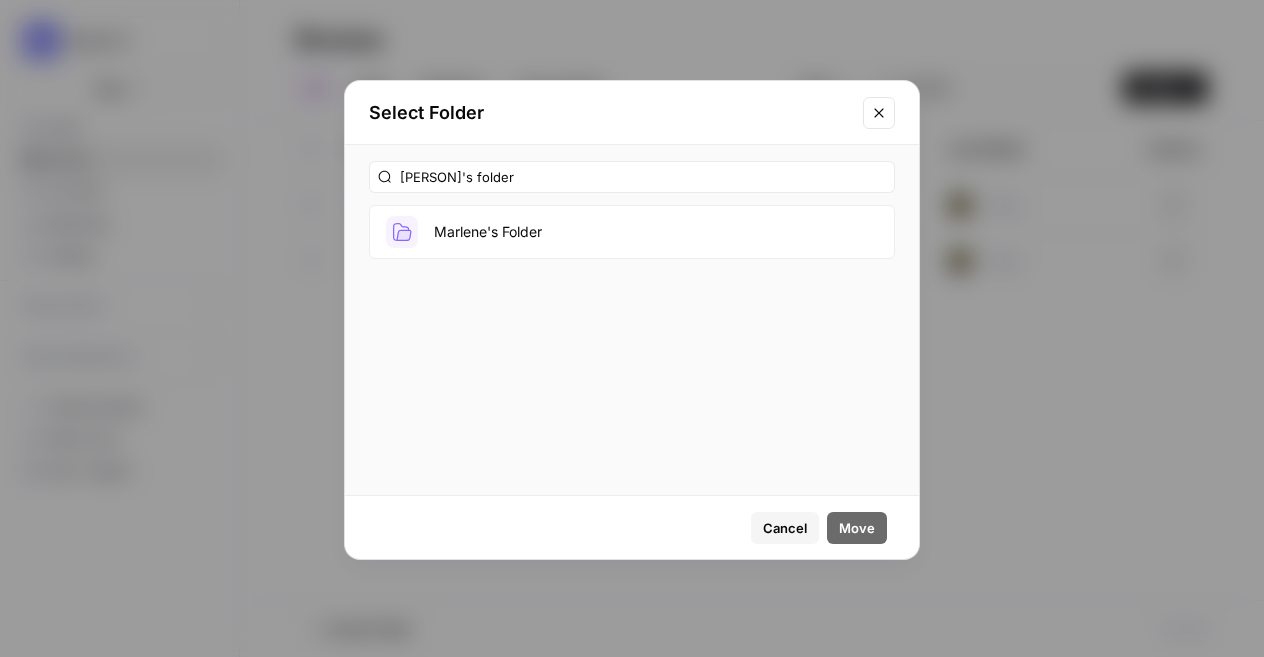 click on "Marlene's Folder" at bounding box center [632, 232] 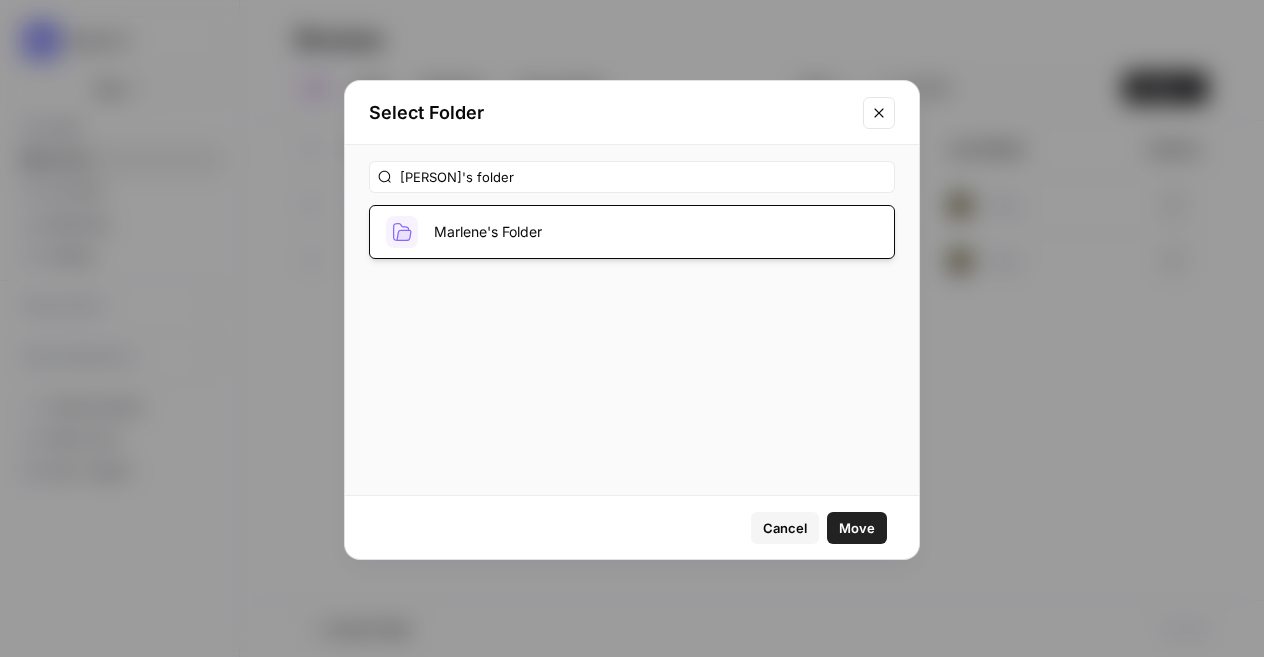 click on "Move" at bounding box center (857, 528) 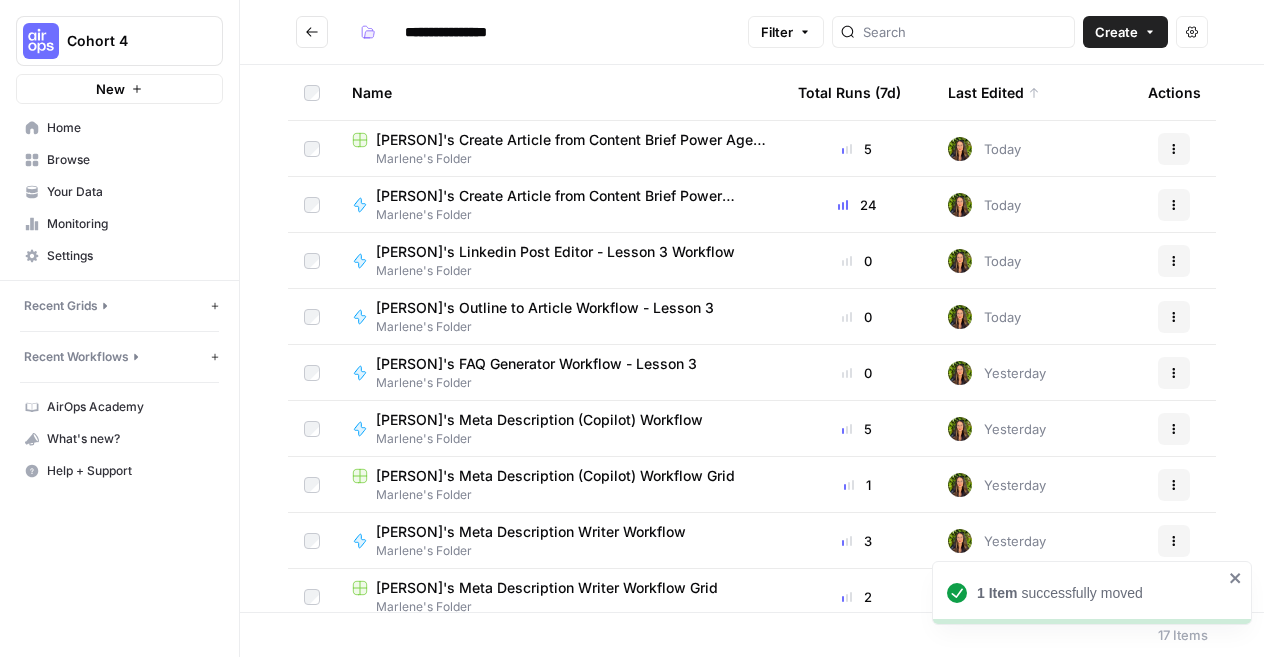 click at bounding box center [312, 32] 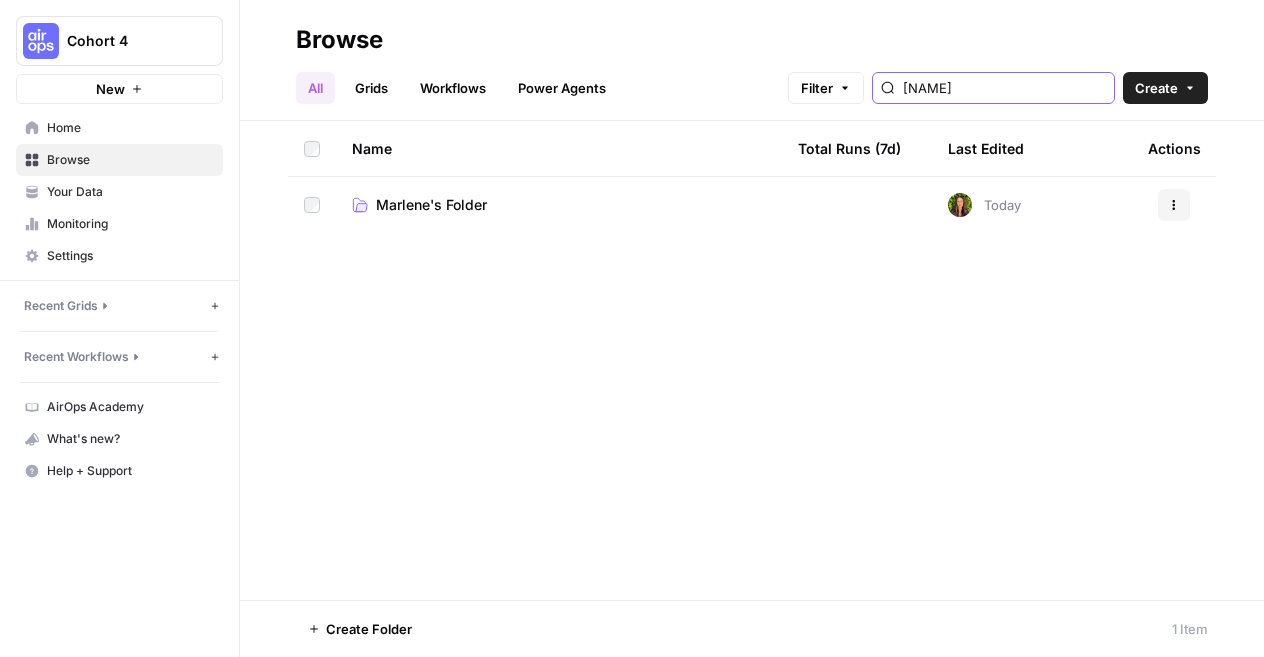 click on "[NAME]" at bounding box center [1004, 88] 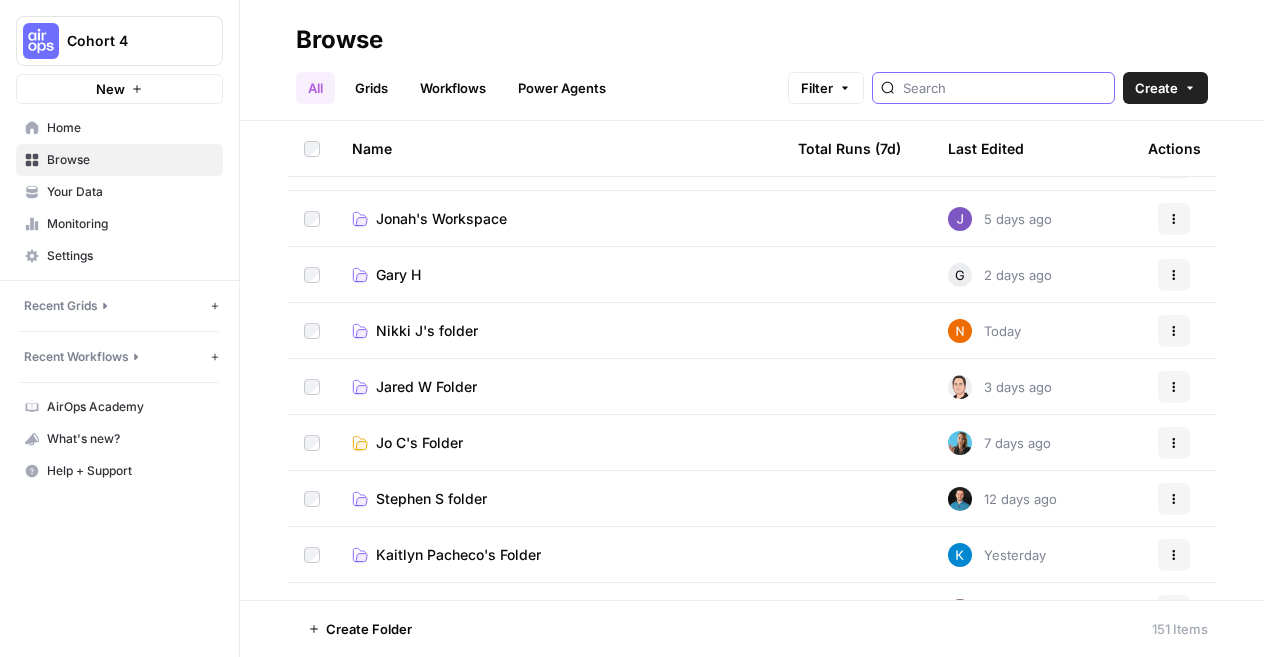 scroll, scrollTop: 0, scrollLeft: 0, axis: both 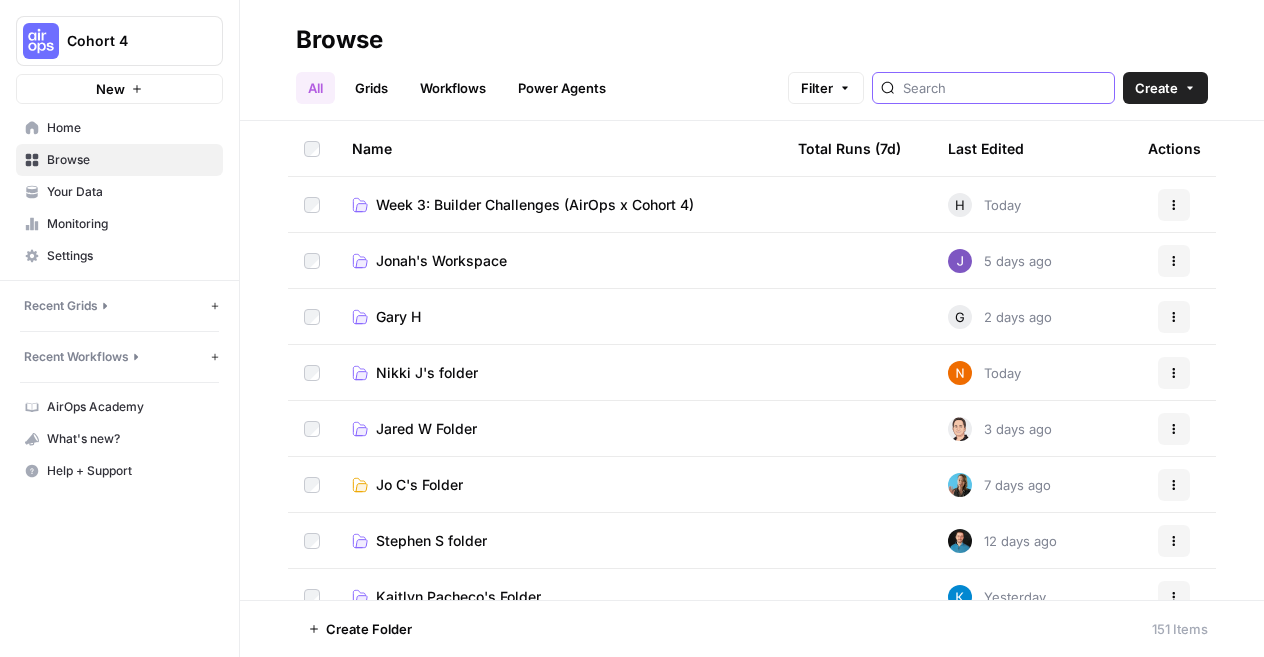 type 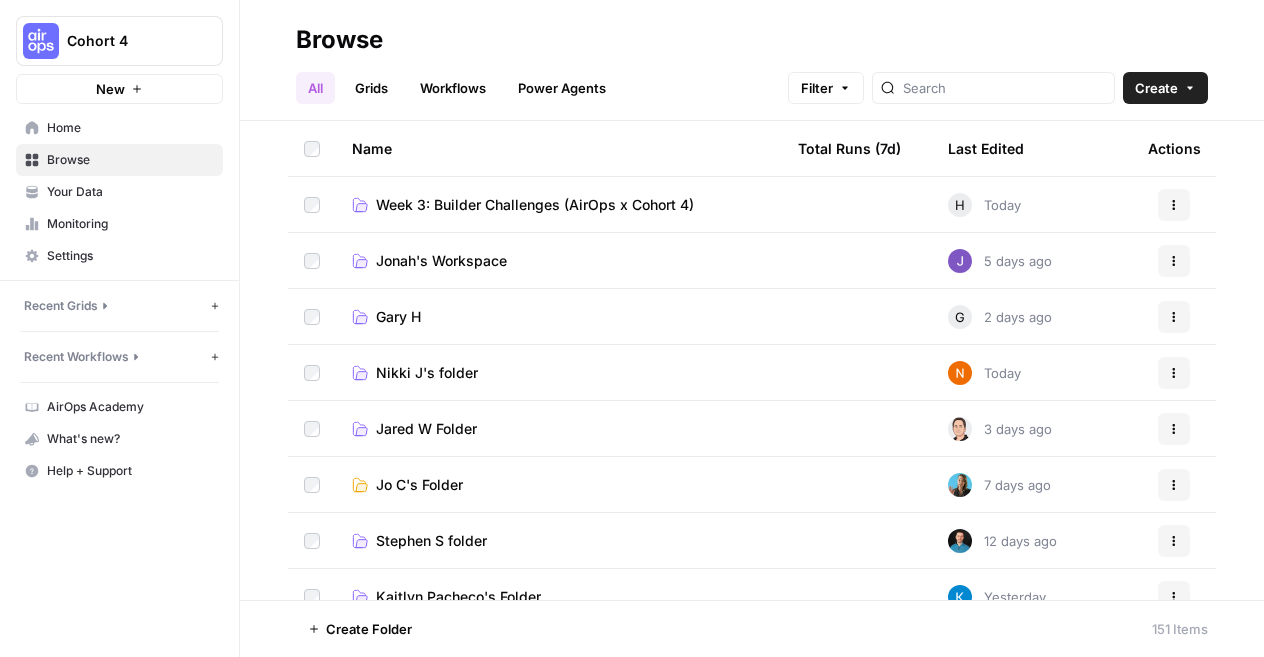 click on "Last Edited" at bounding box center (986, 148) 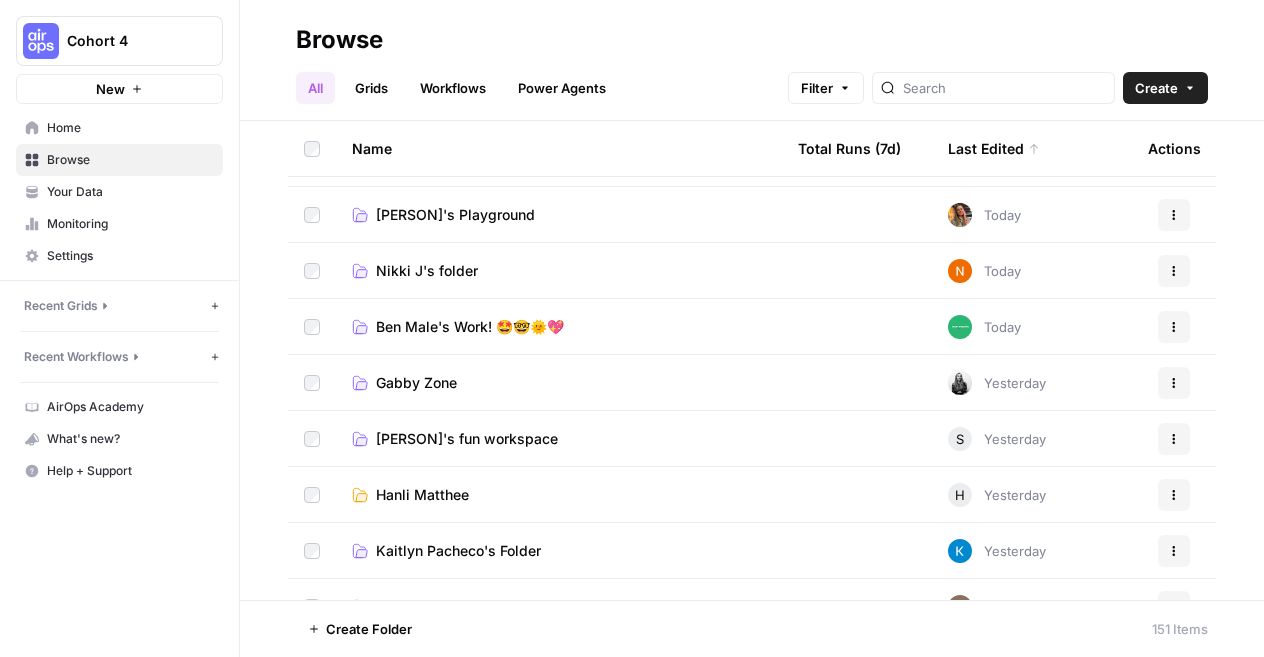 scroll, scrollTop: 0, scrollLeft: 0, axis: both 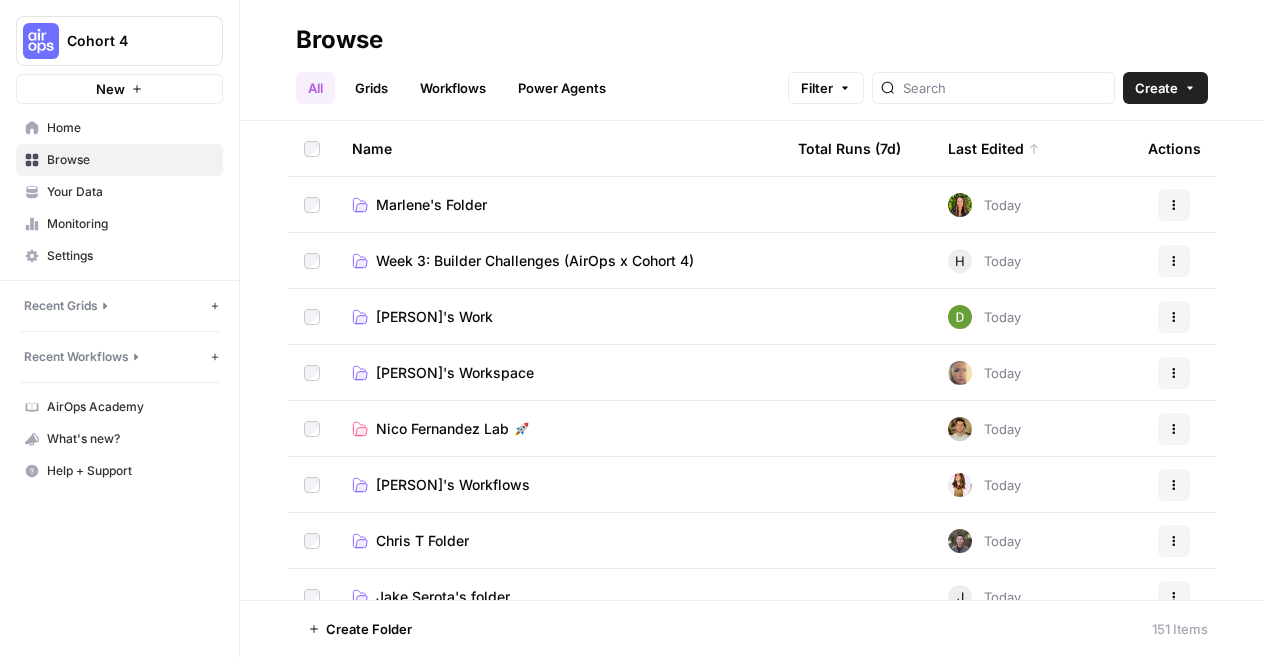 click on "[PERSON]'s Workspace" at bounding box center [559, 373] 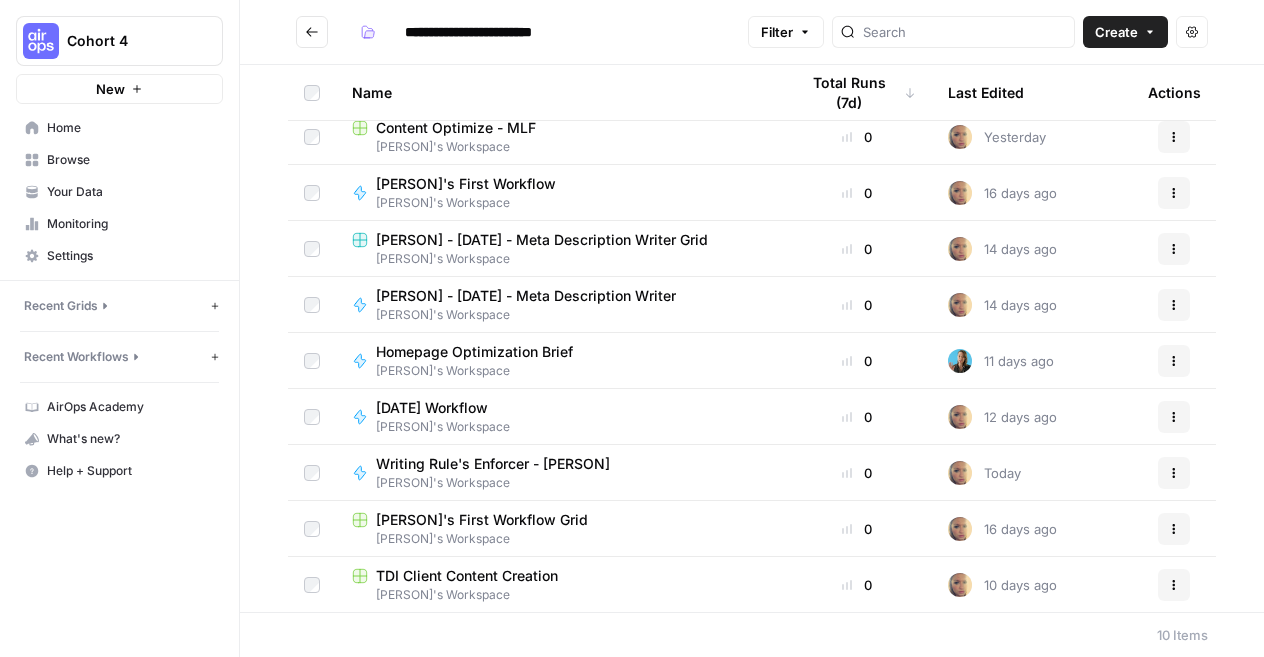 scroll, scrollTop: 0, scrollLeft: 0, axis: both 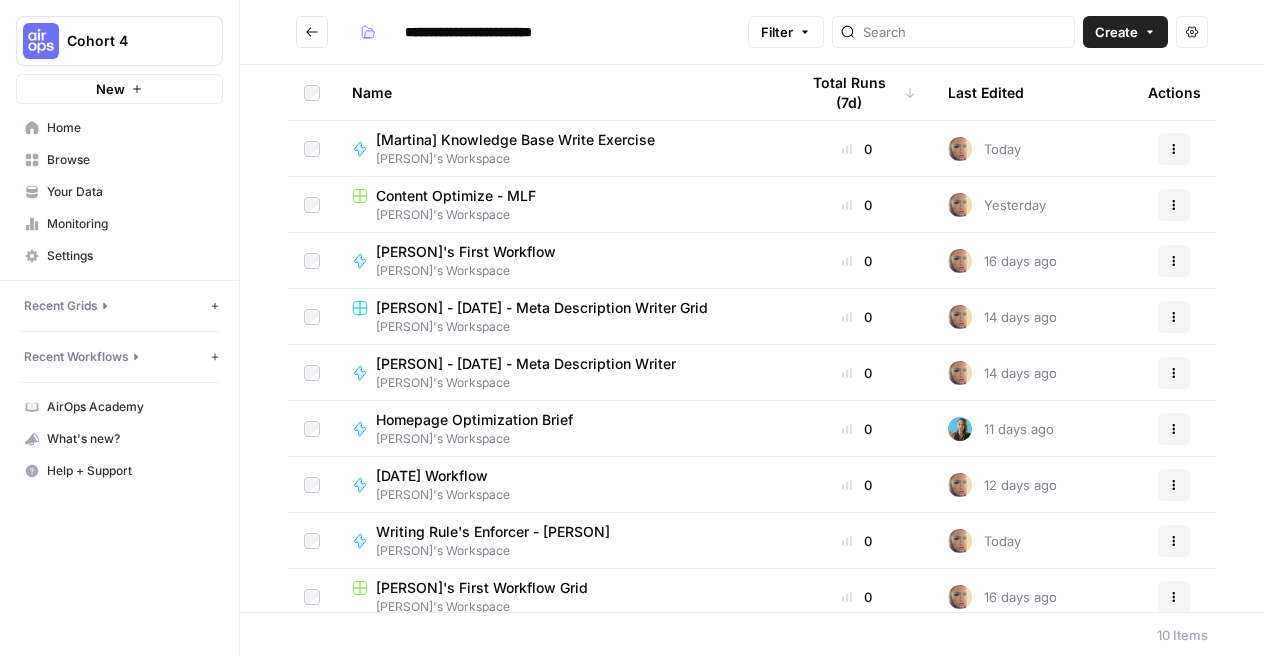 click 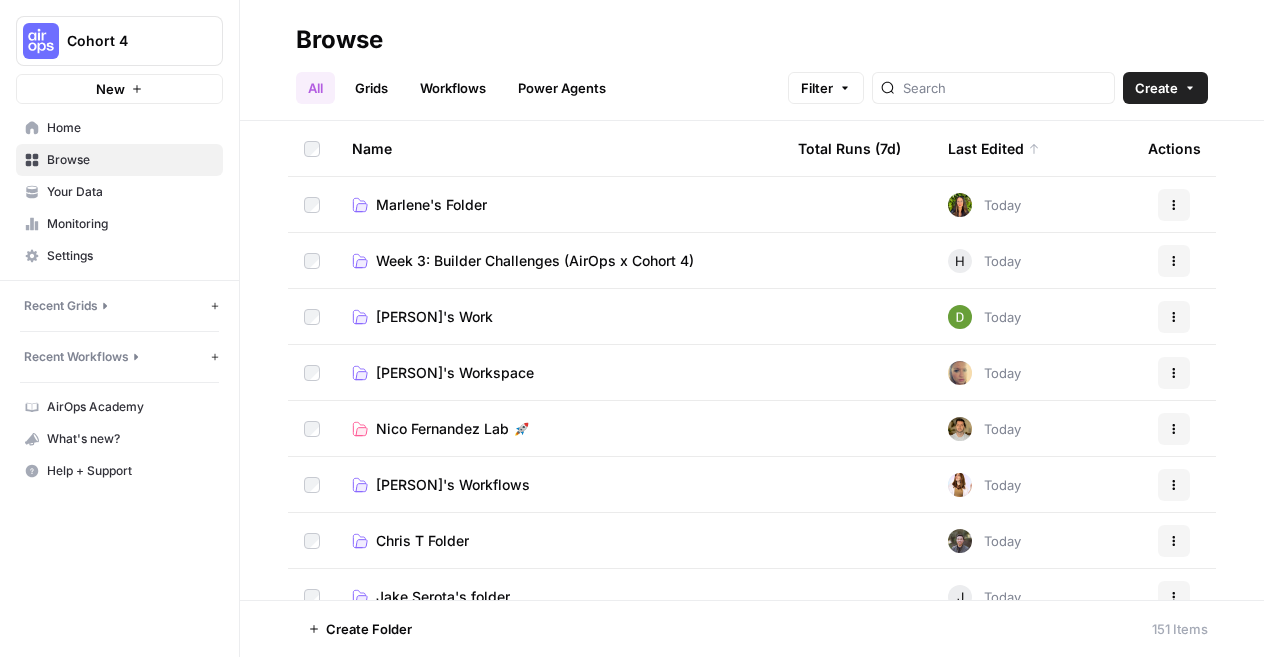 click on "Week 3: Builder Challenges (AirOps x Cohort 4)" at bounding box center (535, 261) 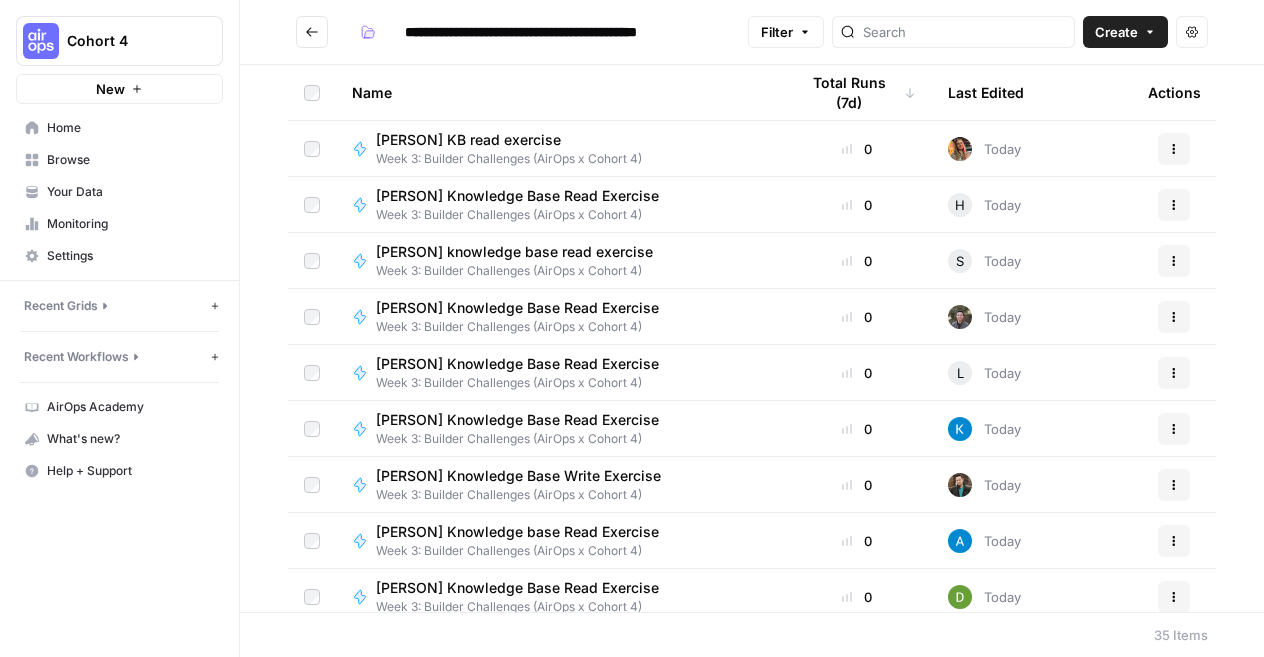 click 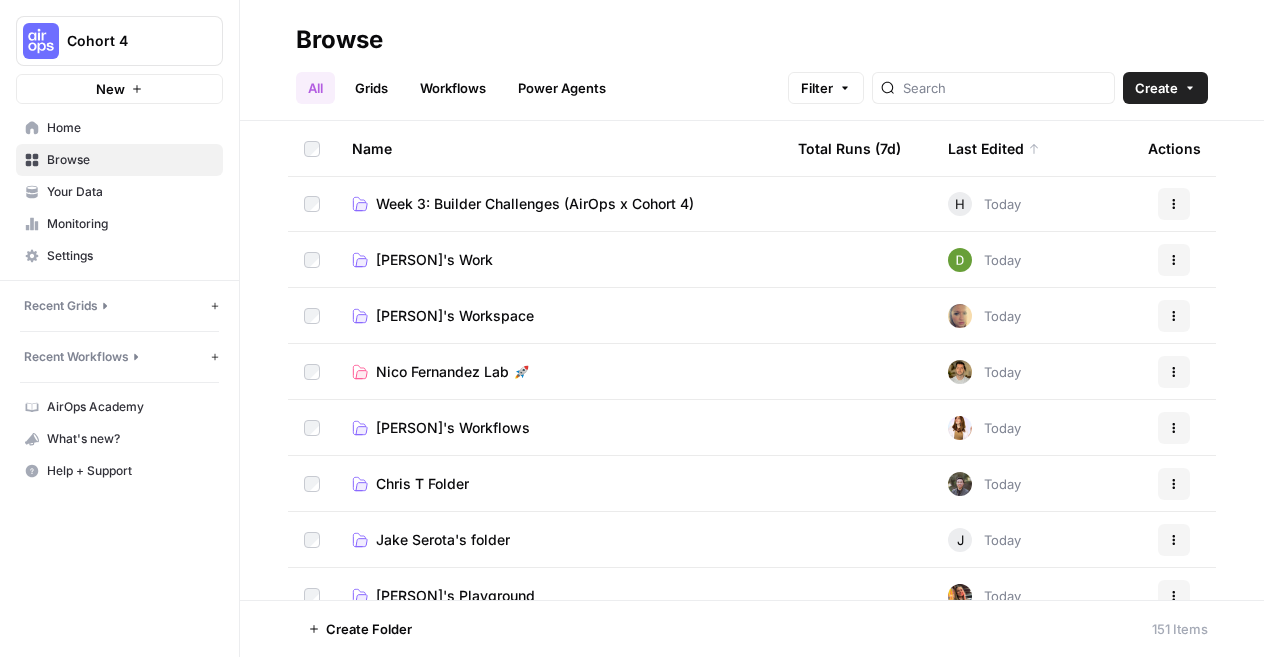 scroll, scrollTop: 59, scrollLeft: 0, axis: vertical 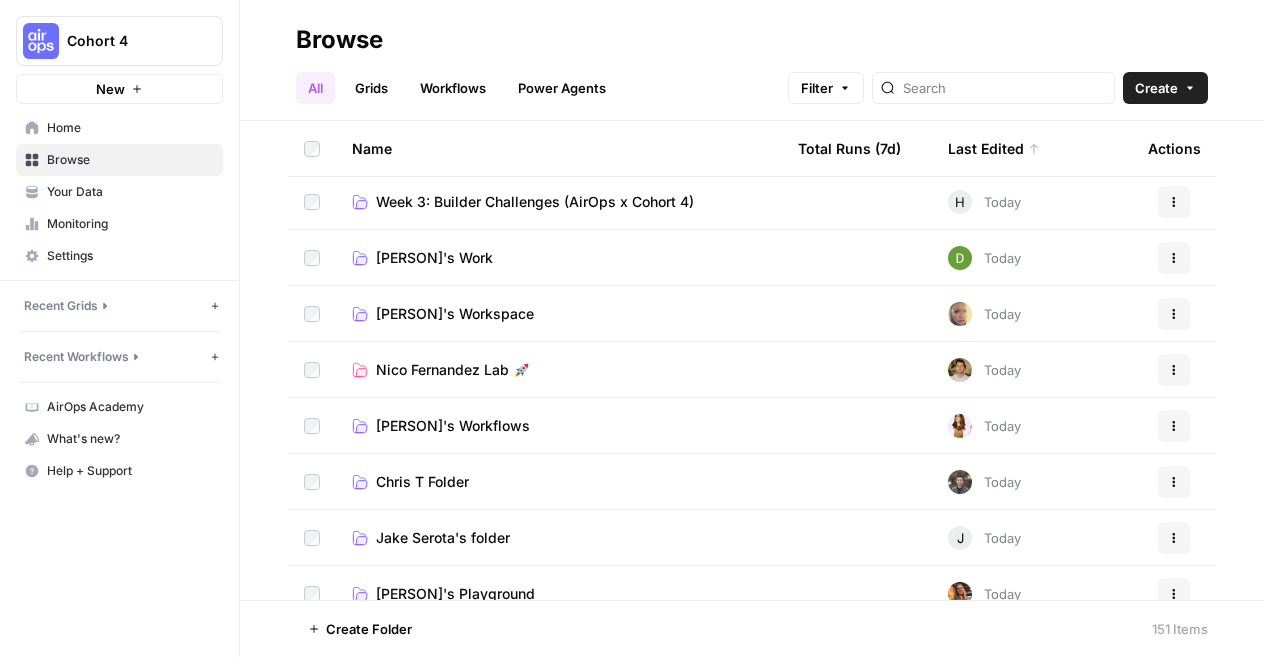 click on "[PERSON]'s Work" at bounding box center [434, 258] 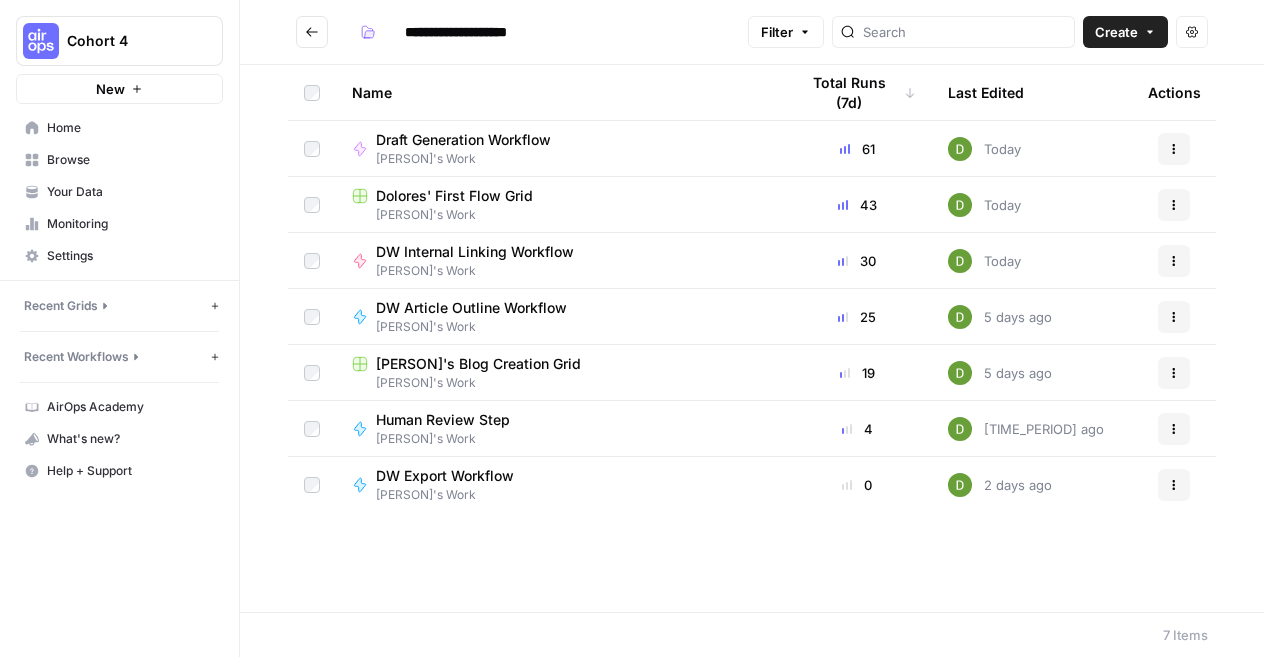 click at bounding box center (312, 32) 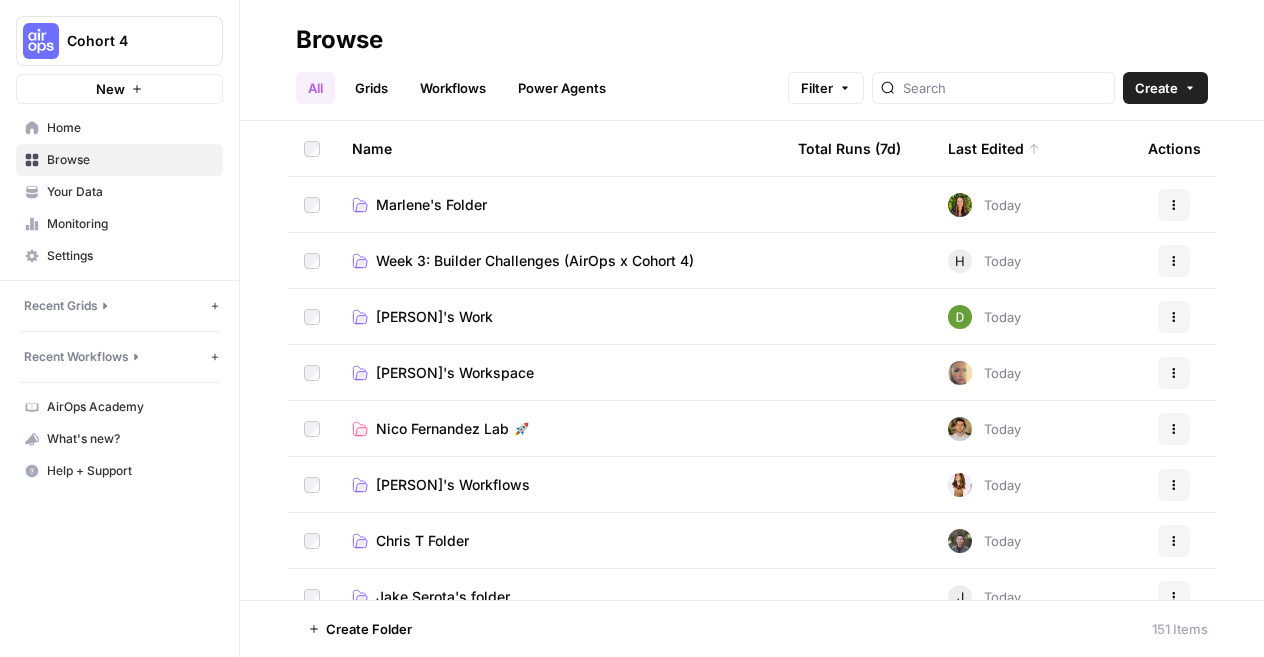 scroll, scrollTop: 84, scrollLeft: 0, axis: vertical 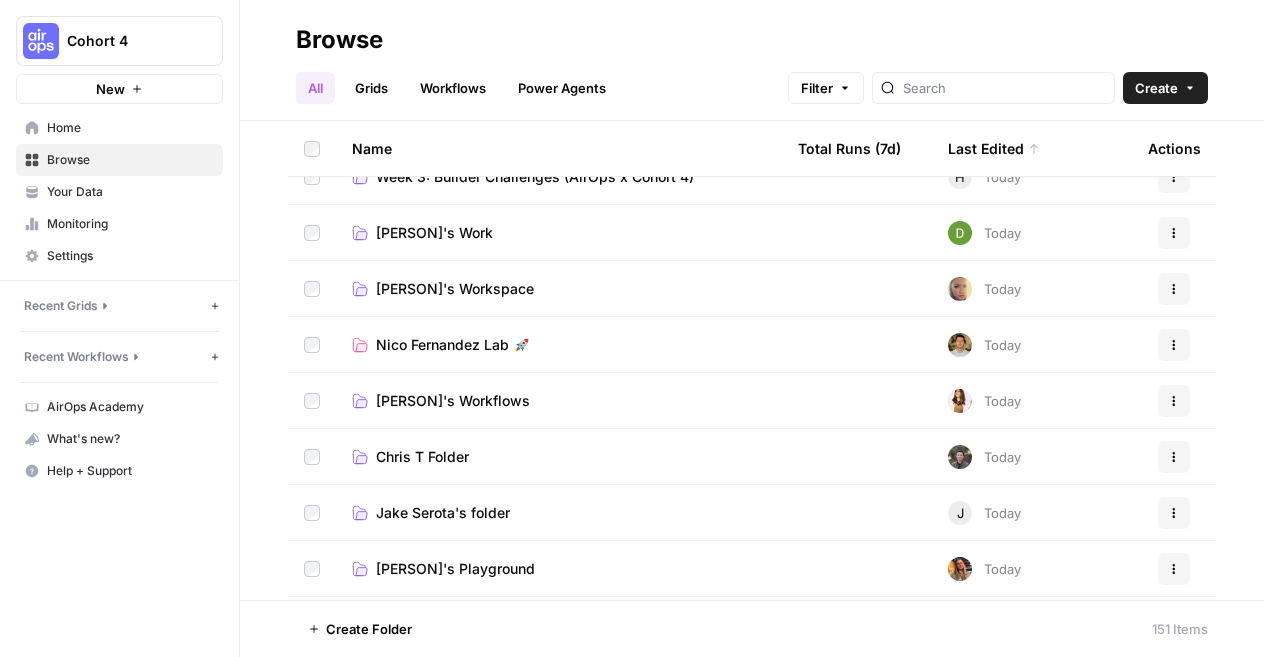 click on "Chris T Folder" at bounding box center (559, 457) 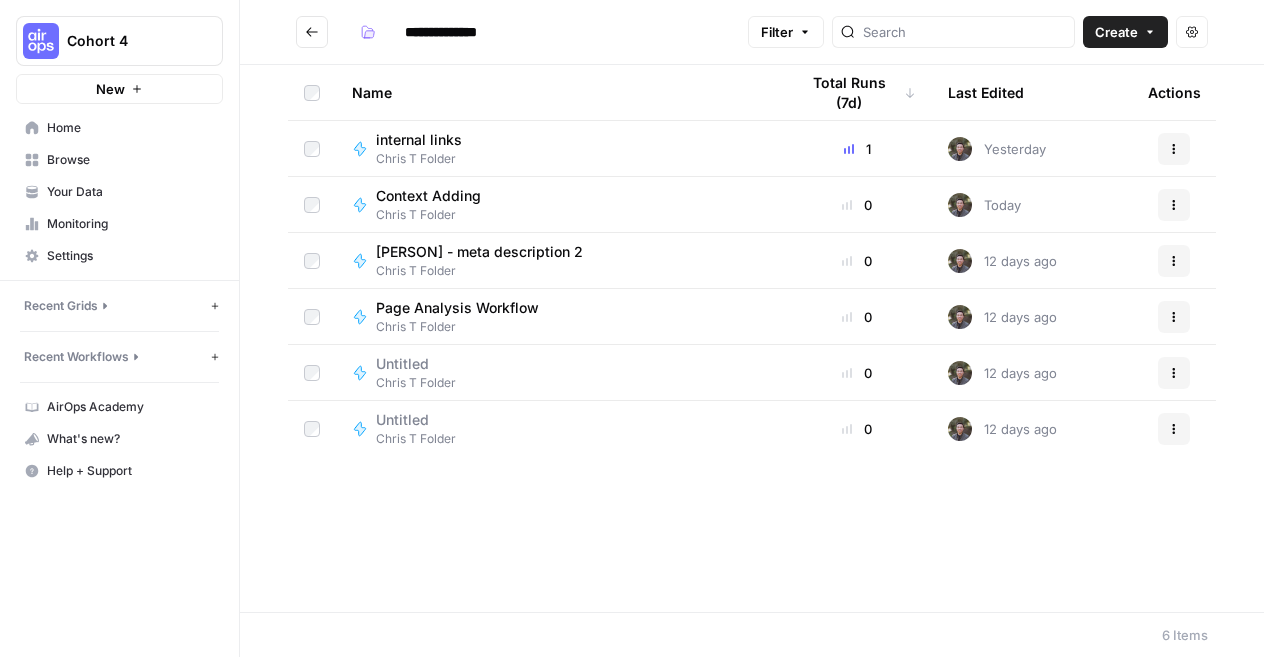 click at bounding box center [312, 32] 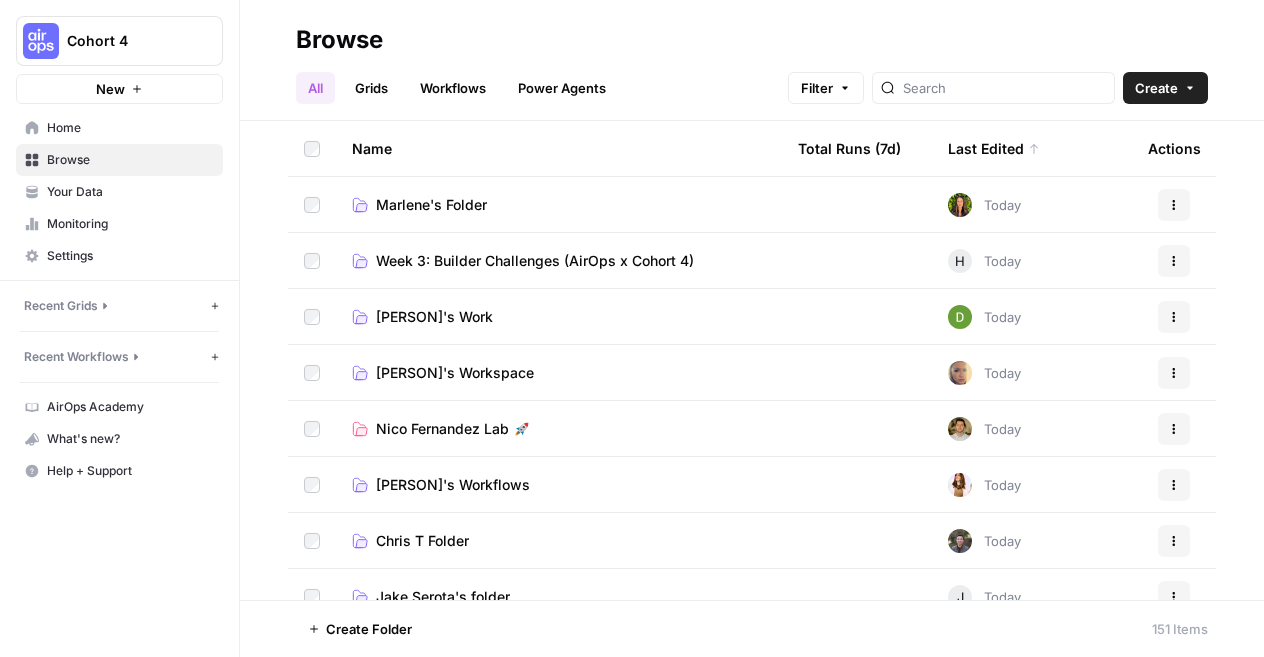 scroll, scrollTop: 77, scrollLeft: 0, axis: vertical 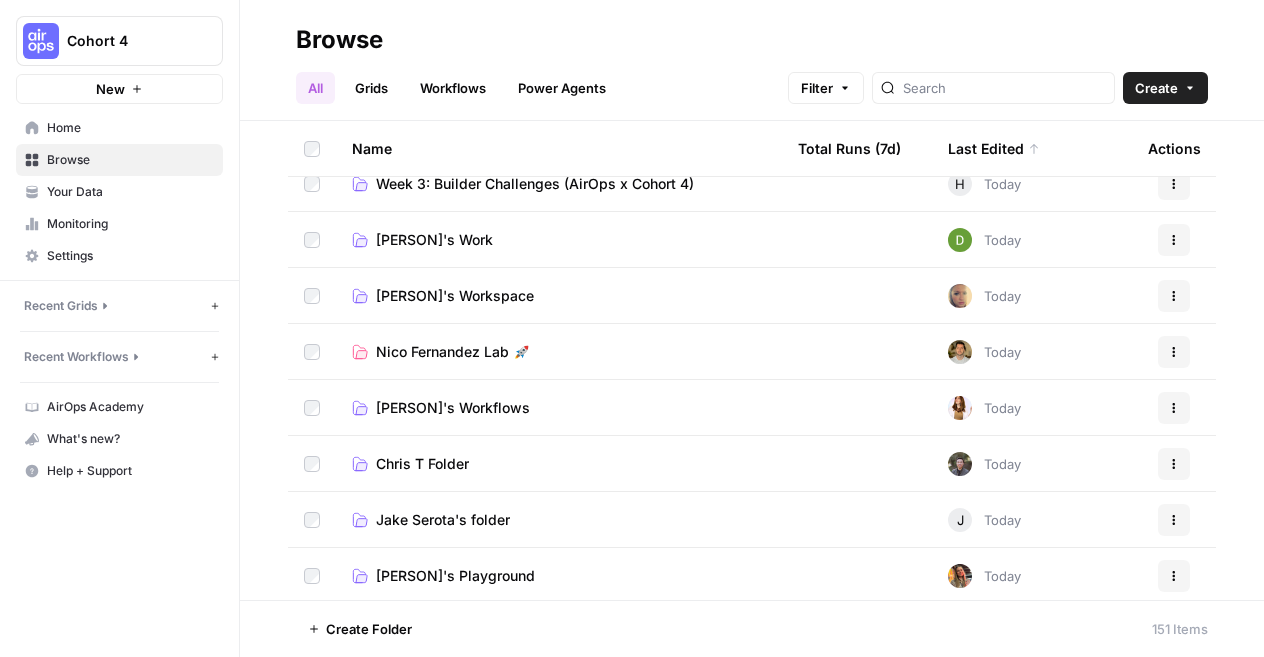 click on "Nico Fernandez Lab 🚀​" at bounding box center [453, 352] 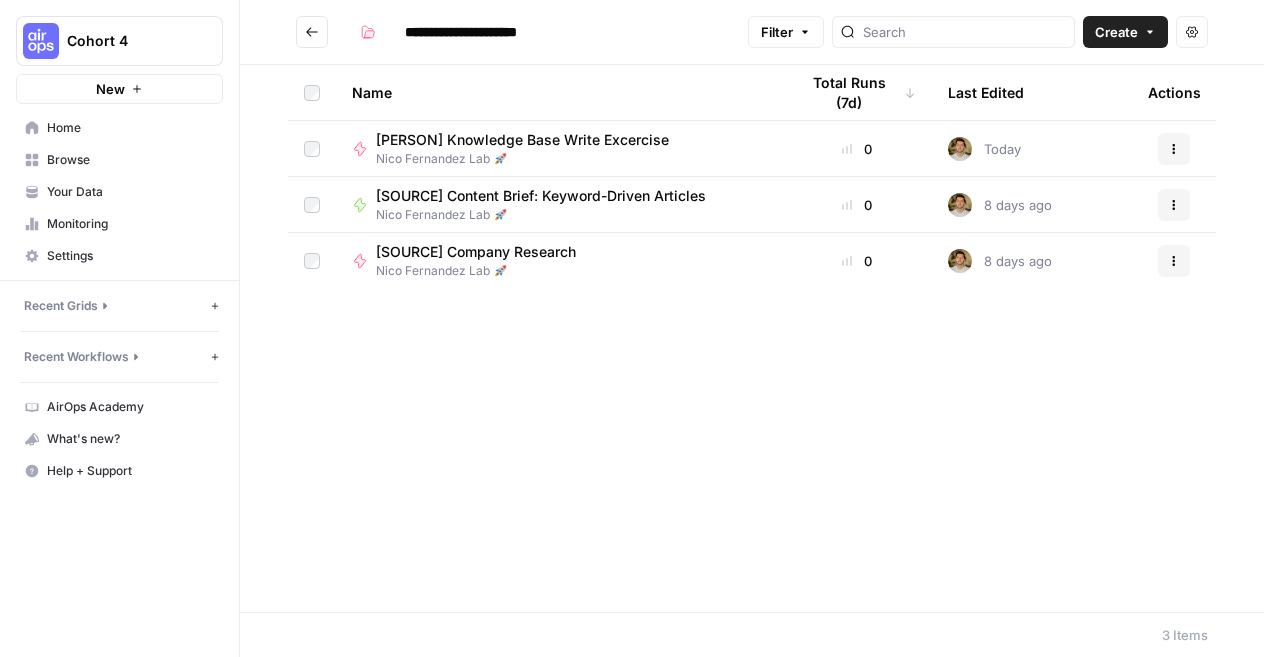 click at bounding box center [312, 32] 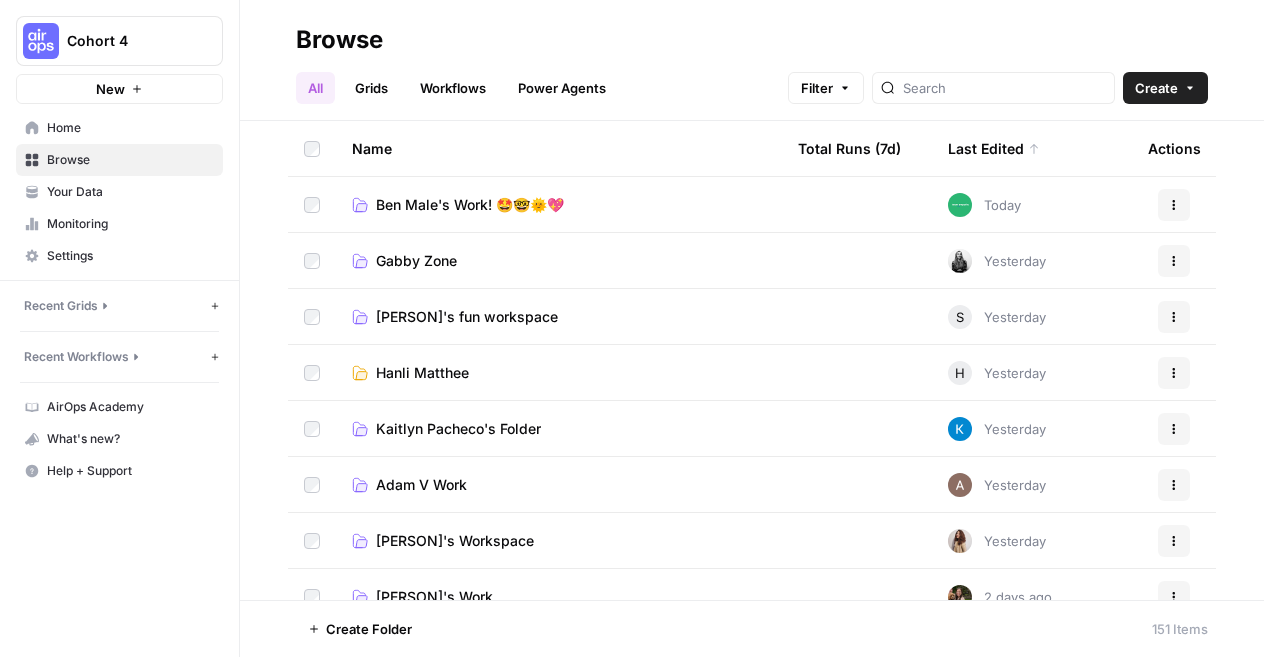 scroll, scrollTop: 0, scrollLeft: 0, axis: both 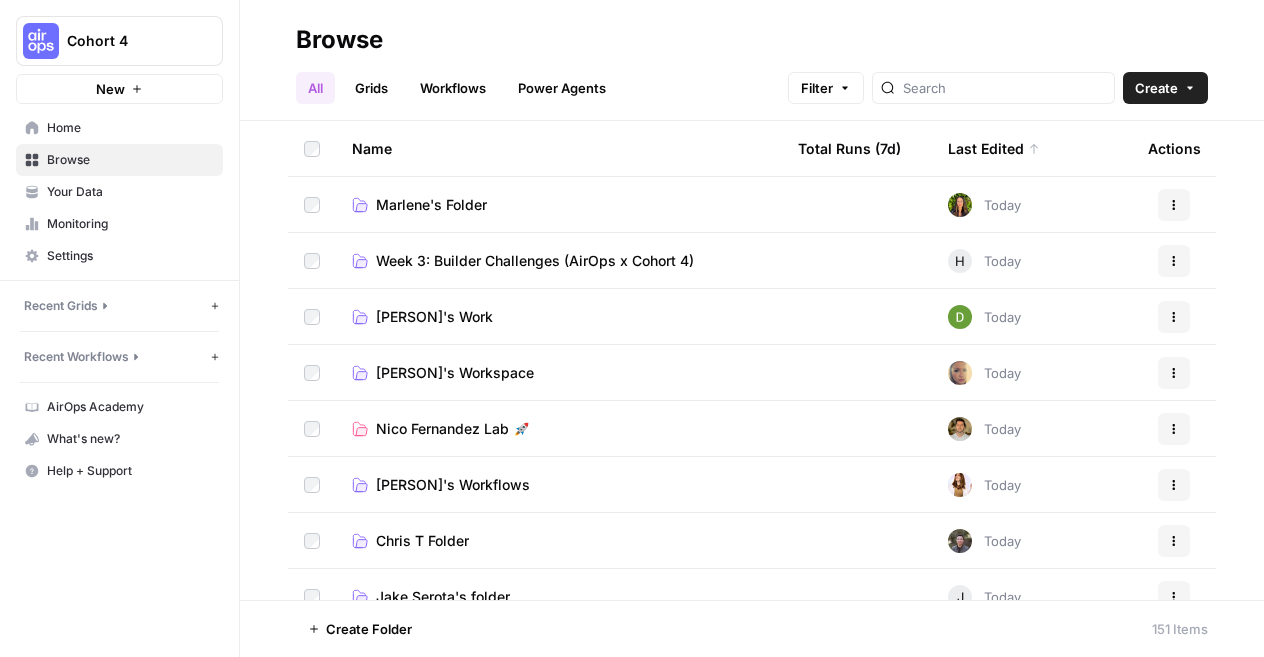 click on "Marlene's Folder" at bounding box center (431, 205) 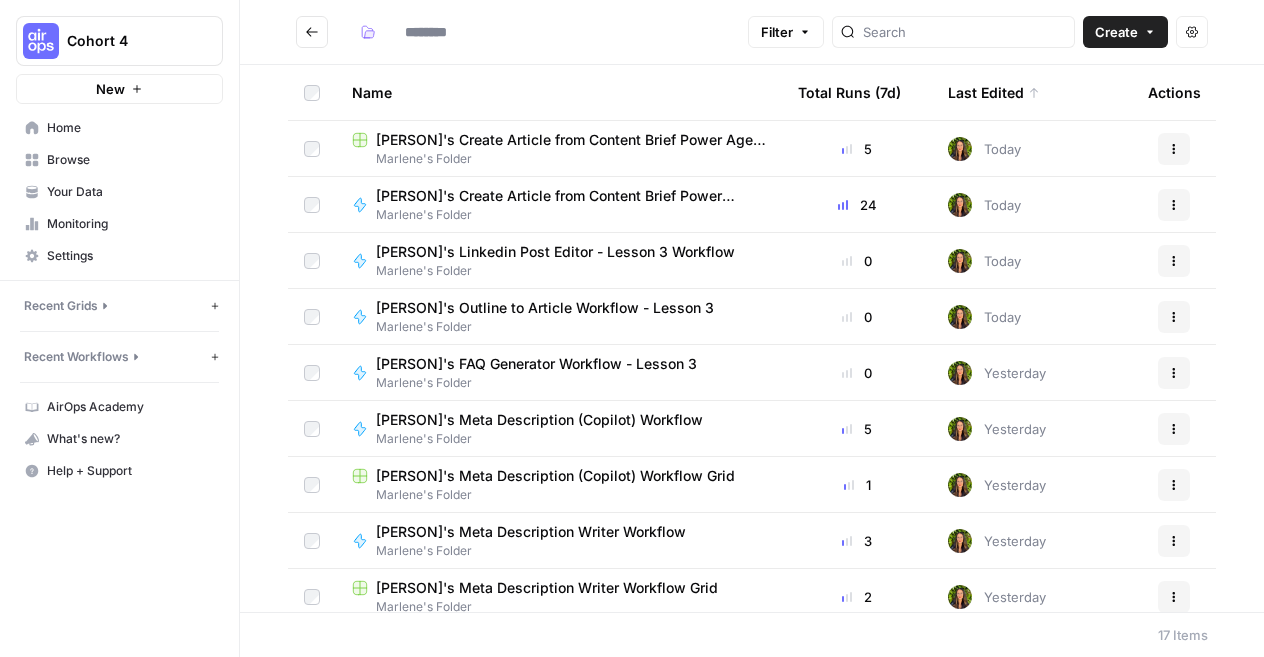 type on "**********" 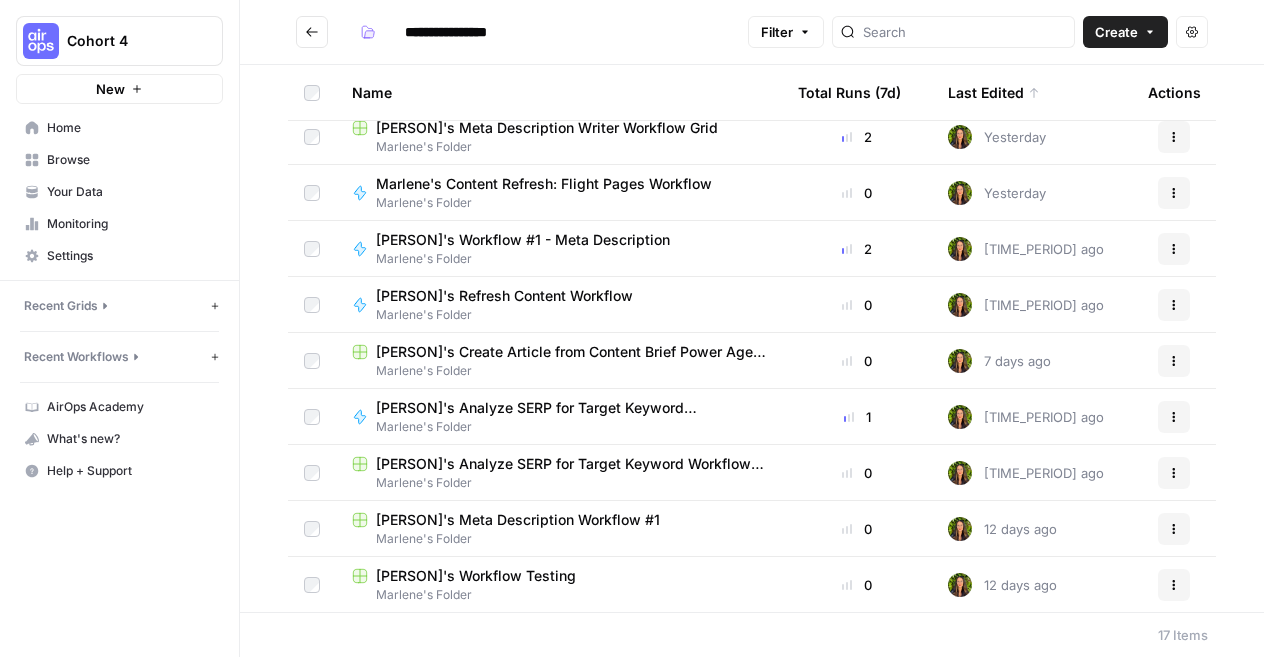 scroll, scrollTop: 0, scrollLeft: 0, axis: both 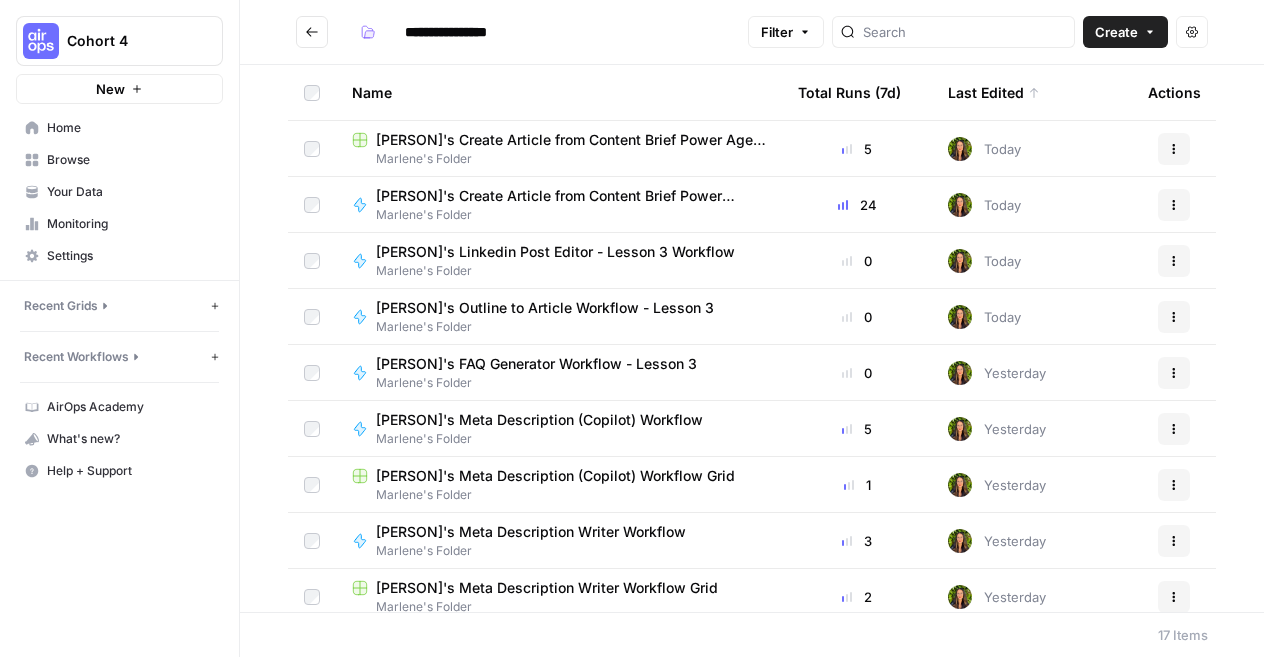 click 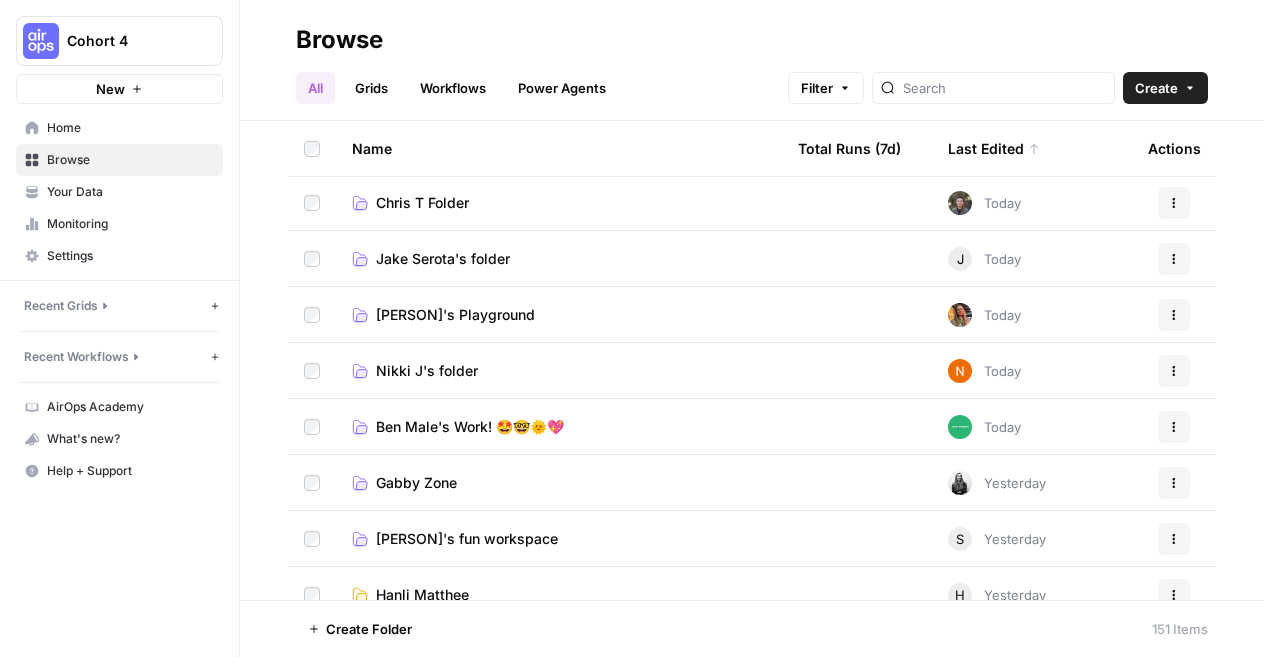 scroll, scrollTop: 348, scrollLeft: 0, axis: vertical 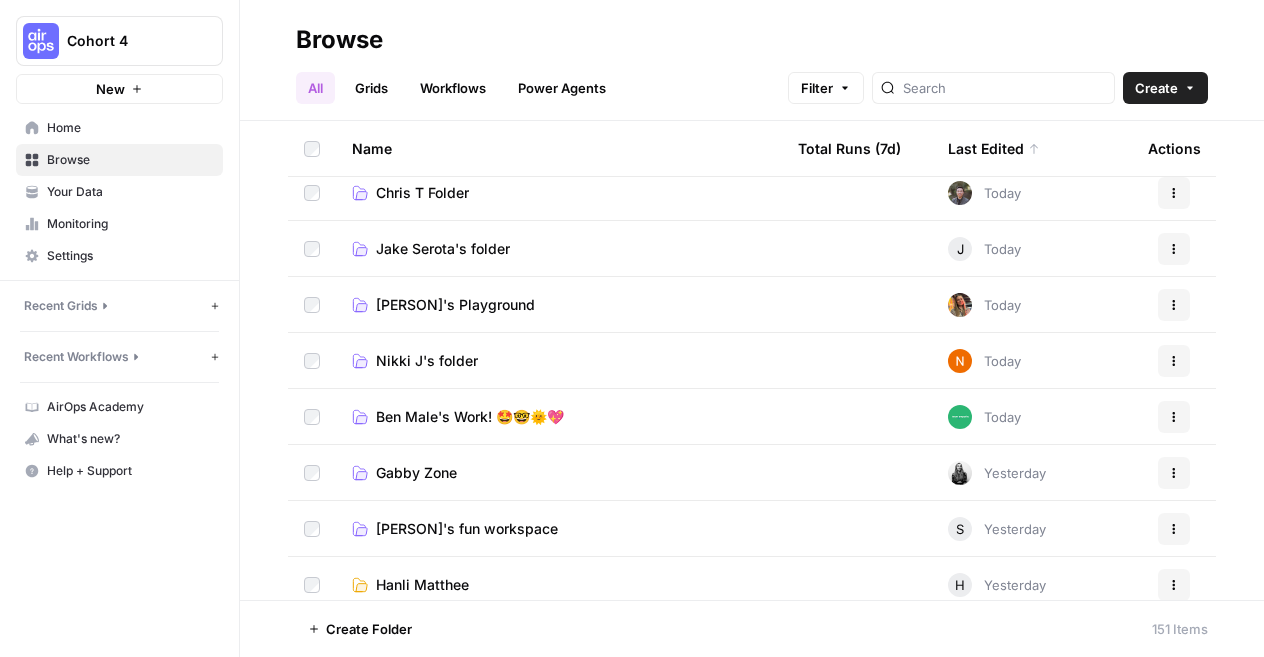click on "Ben Male's Work! 🤩🤓🌞💖" at bounding box center [559, 416] 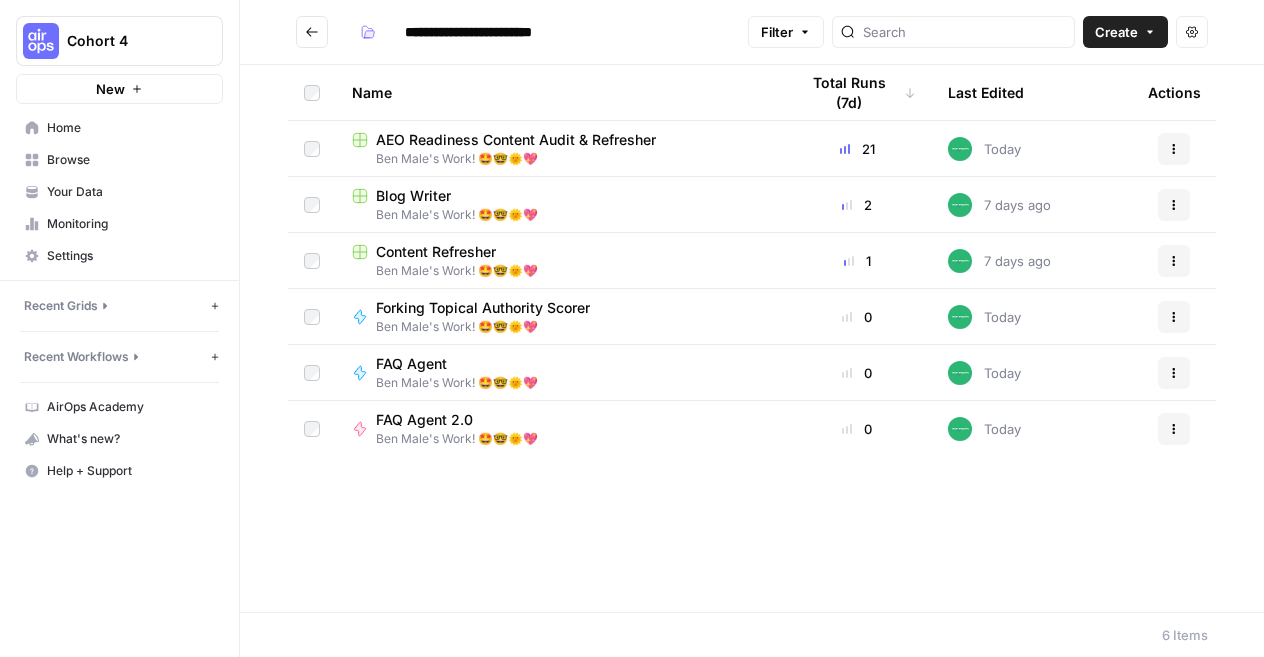 click at bounding box center (312, 32) 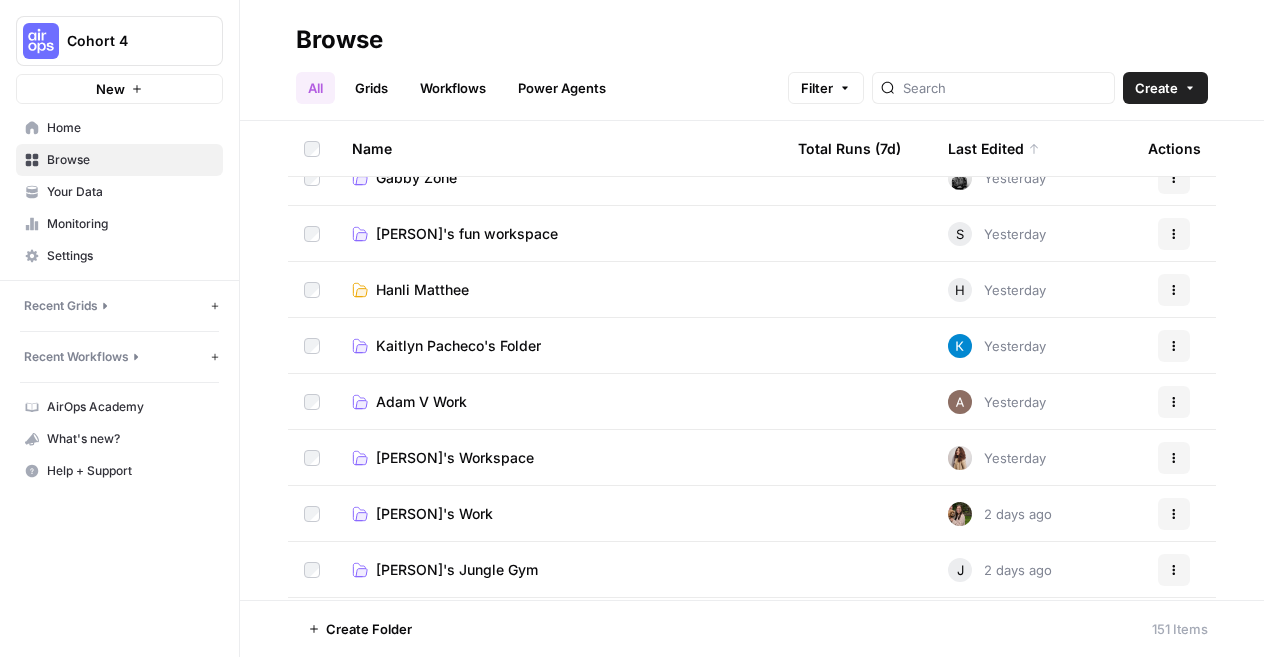 scroll, scrollTop: 649, scrollLeft: 0, axis: vertical 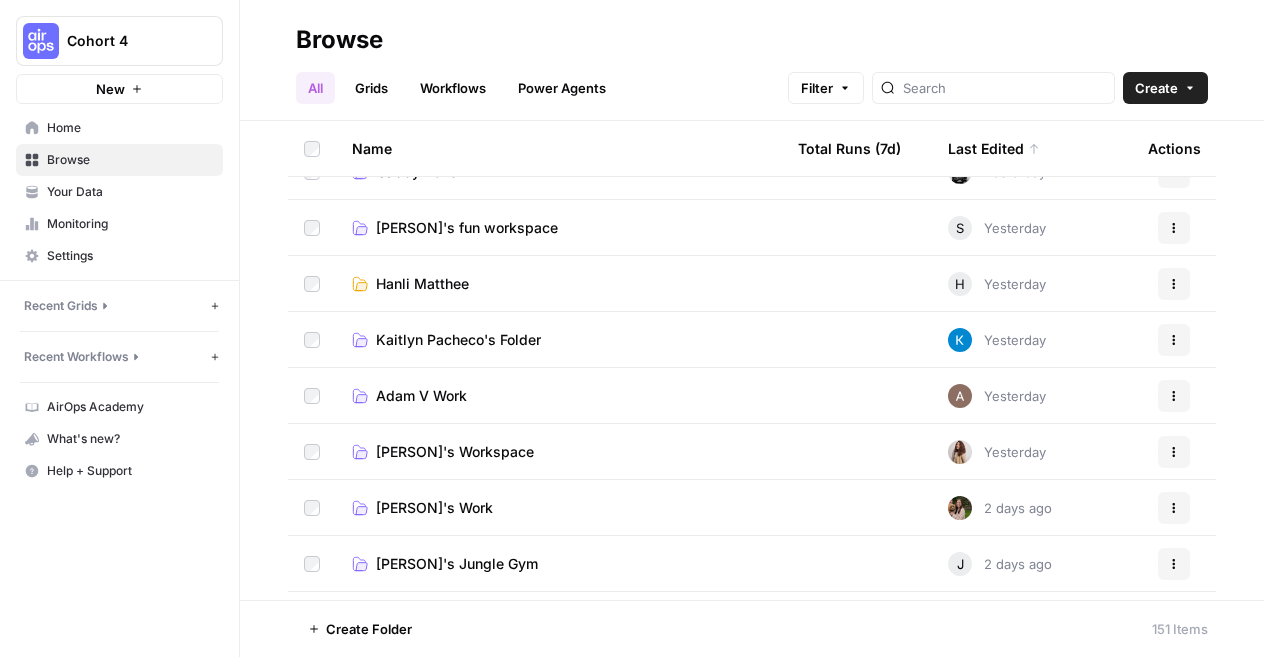 click on "Kaitlyn Pacheco's Folder" at bounding box center [458, 340] 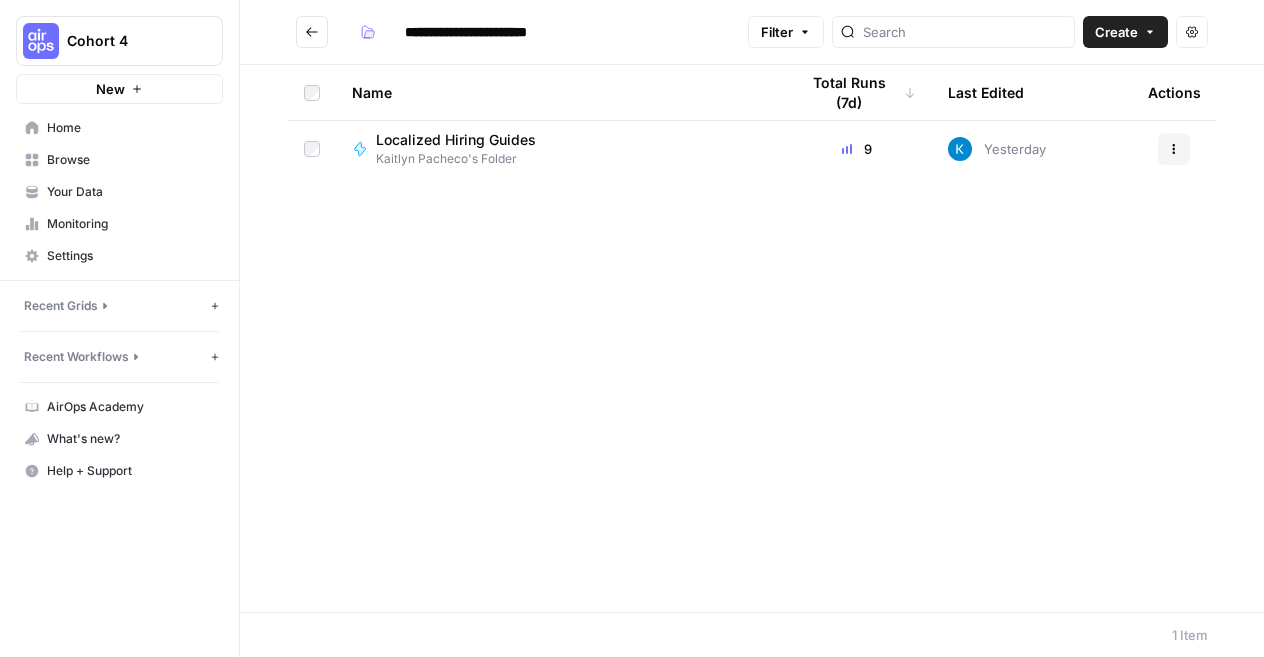 click at bounding box center [312, 32] 